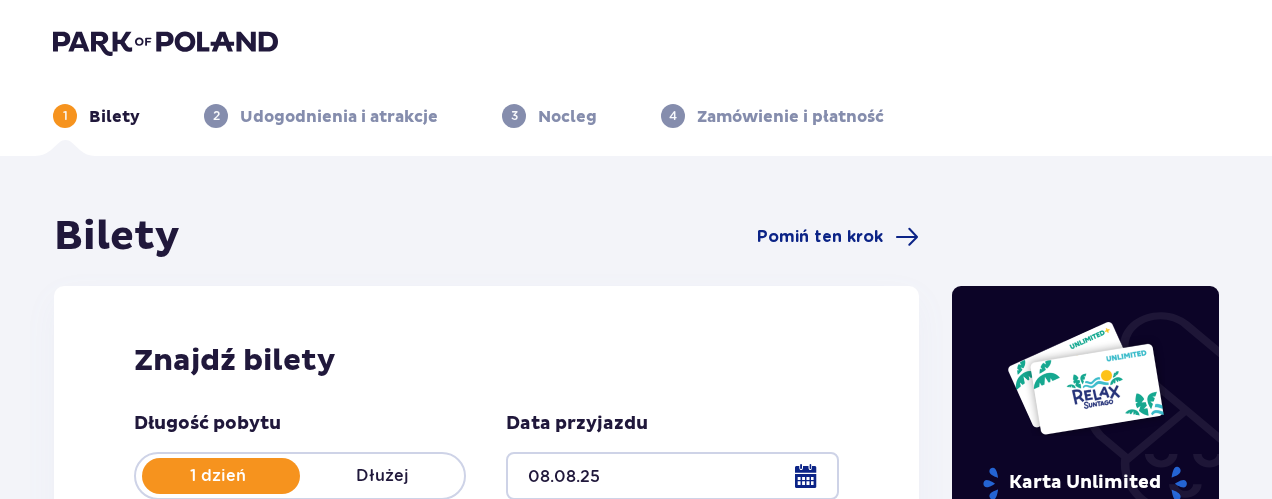 scroll, scrollTop: 300, scrollLeft: 0, axis: vertical 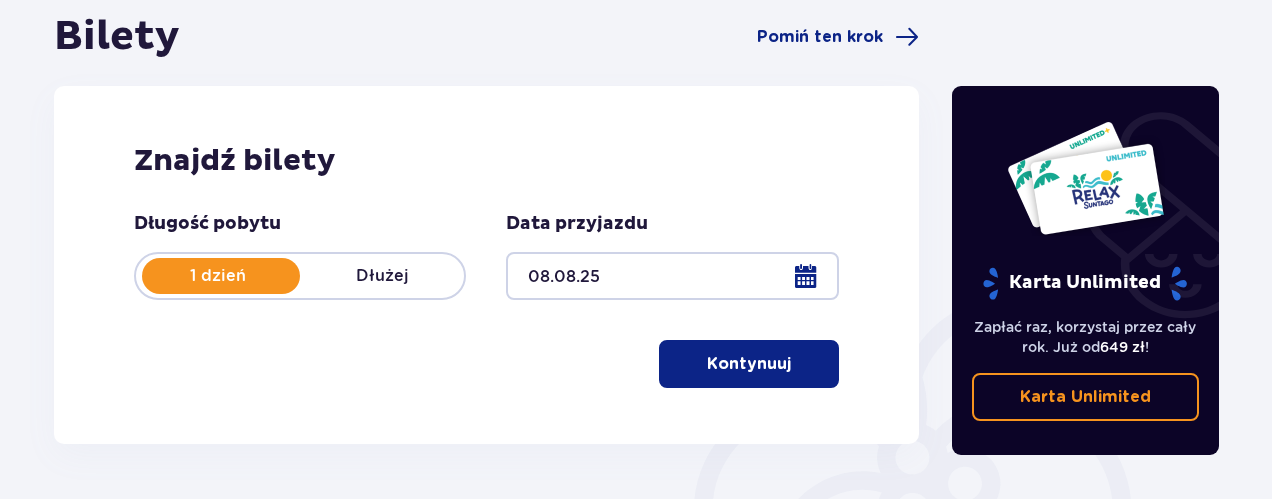 click at bounding box center [221, 276] 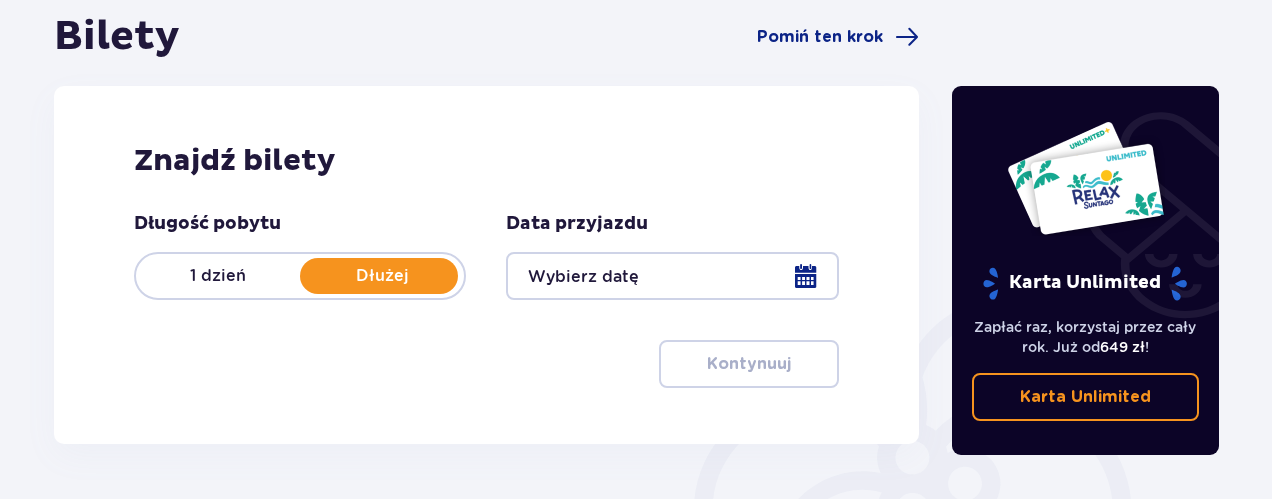 click on "1 dzień" at bounding box center (218, 276) 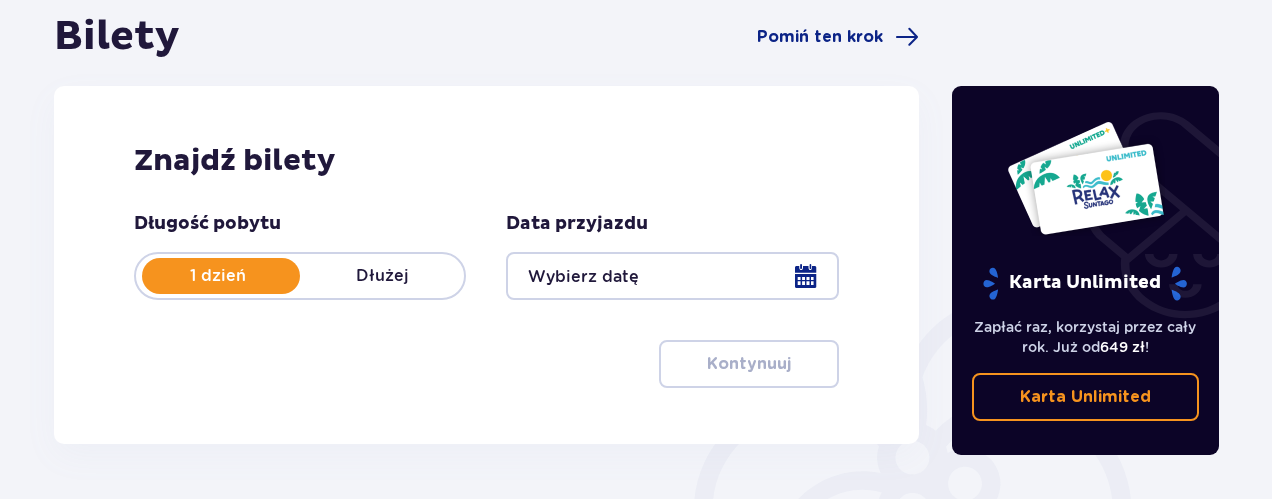 click at bounding box center (672, 276) 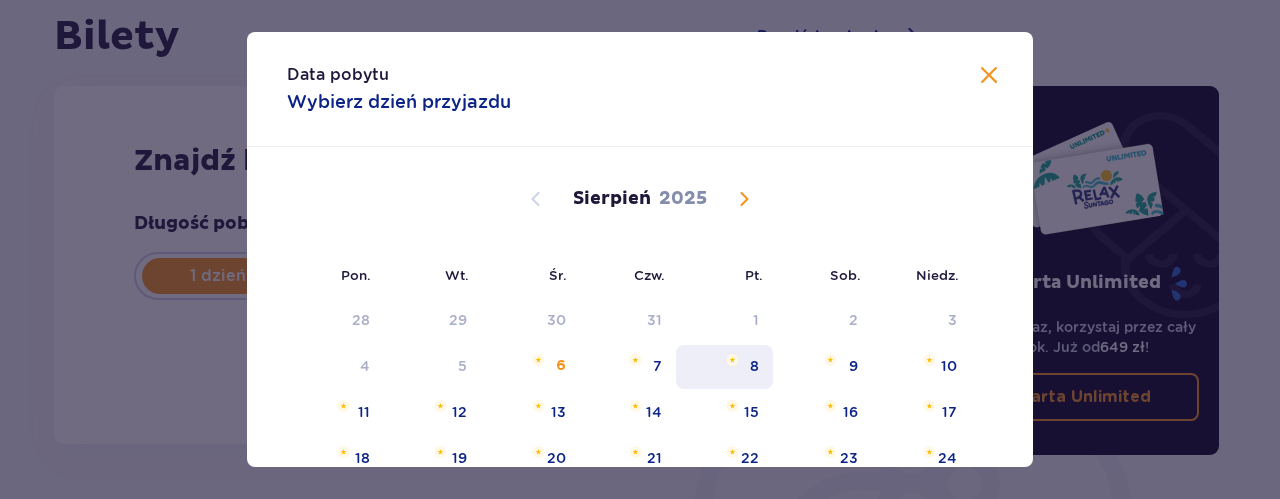 click on "8" at bounding box center (724, 367) 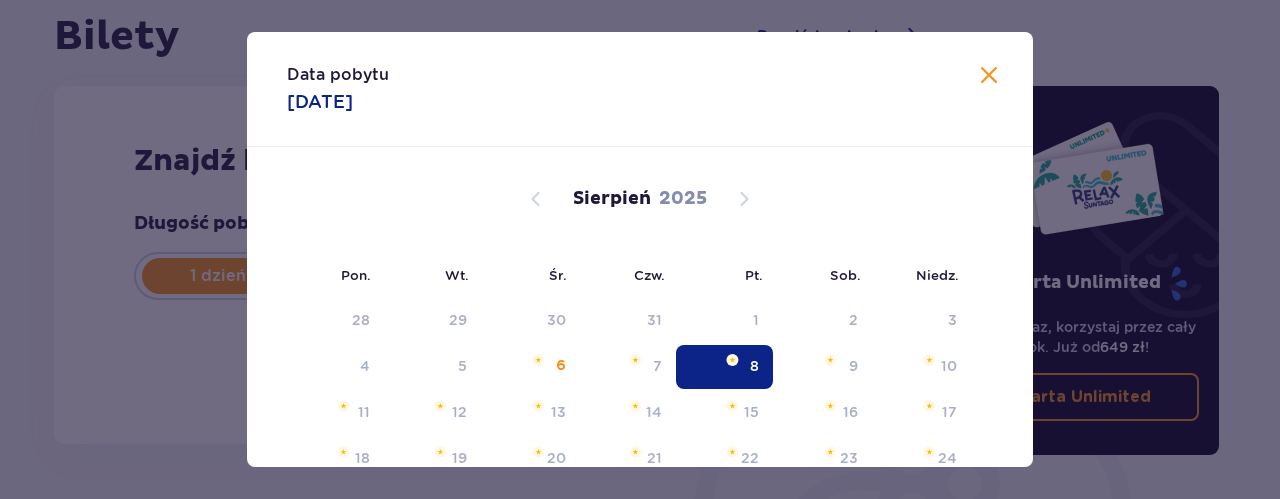 type on "08.08.25" 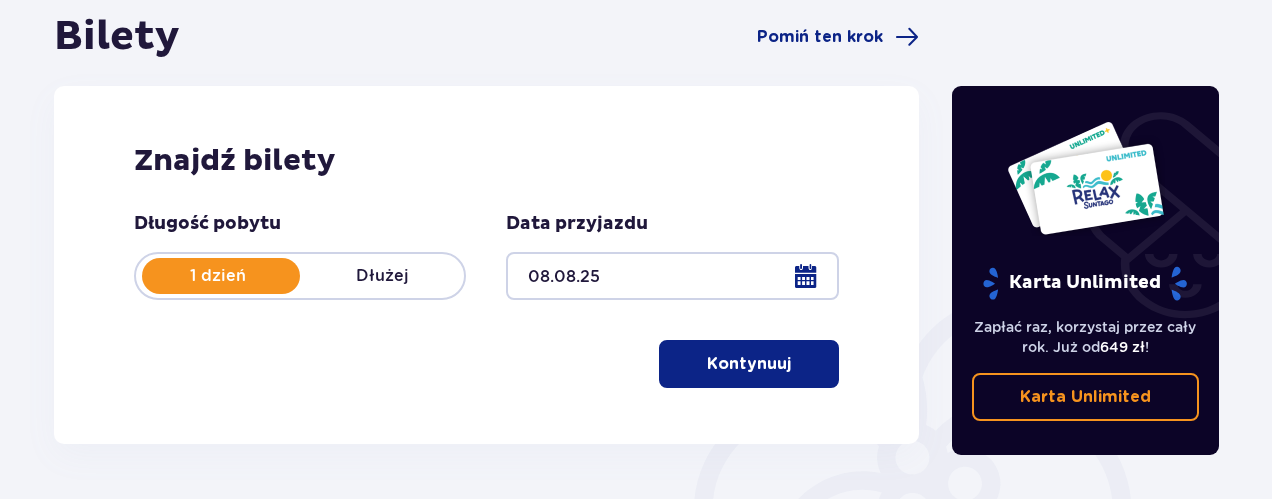 click on "Kontynuuj" at bounding box center (749, 364) 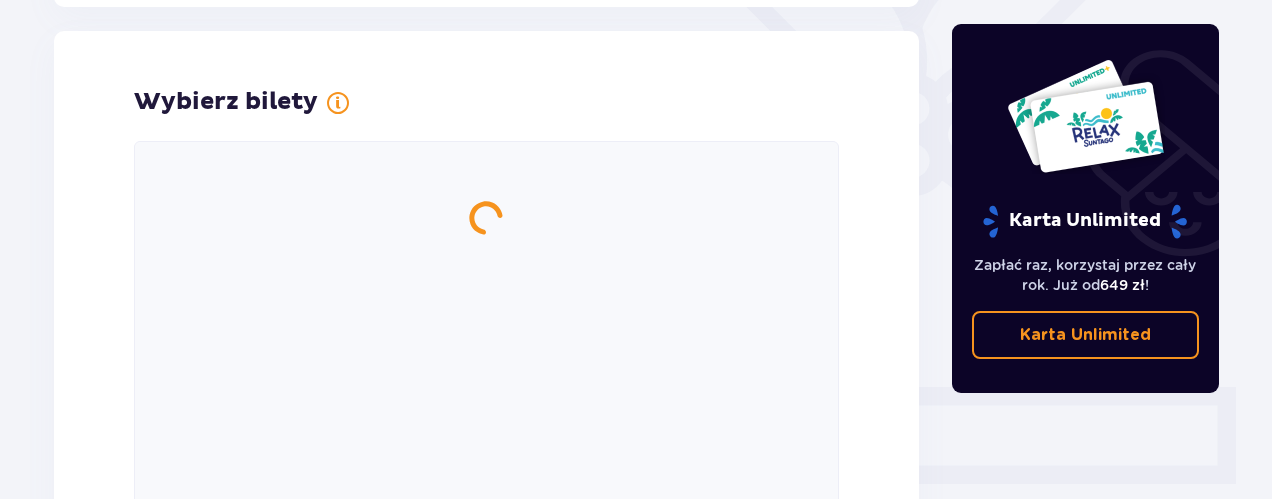 scroll, scrollTop: 556, scrollLeft: 0, axis: vertical 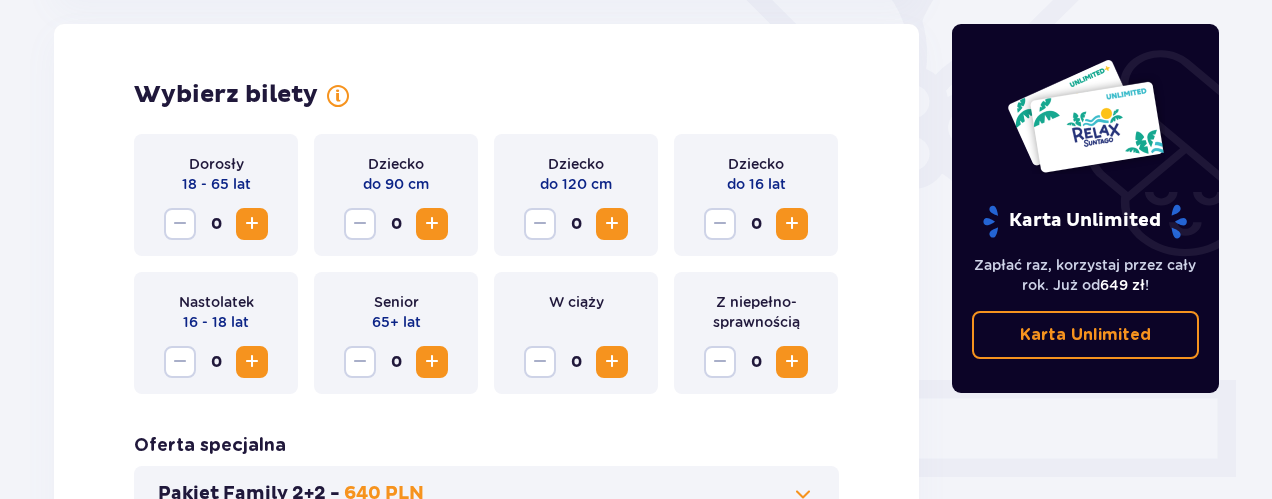 click at bounding box center (252, 224) 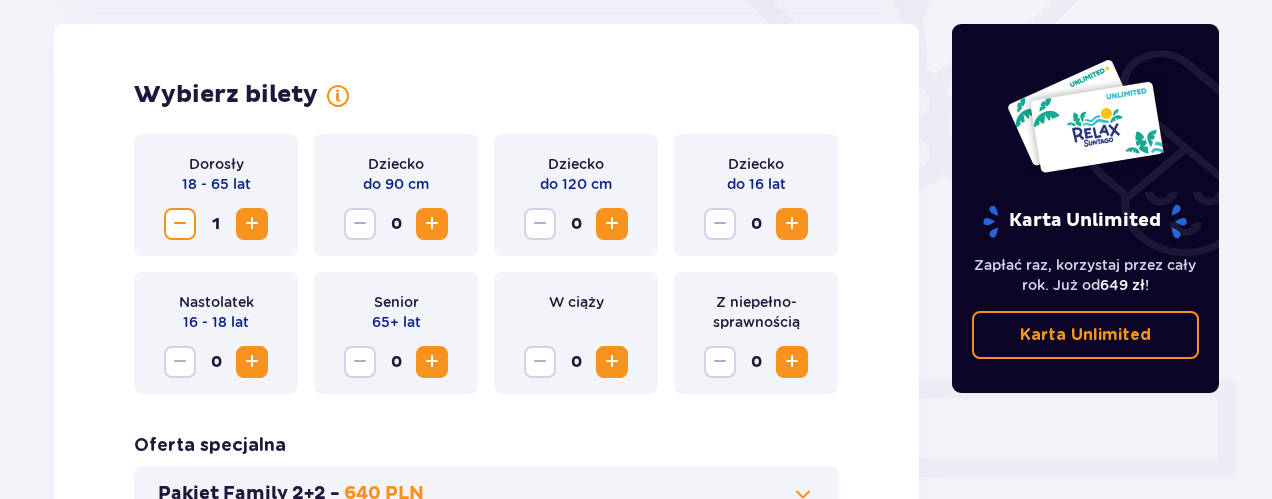 click at bounding box center (252, 224) 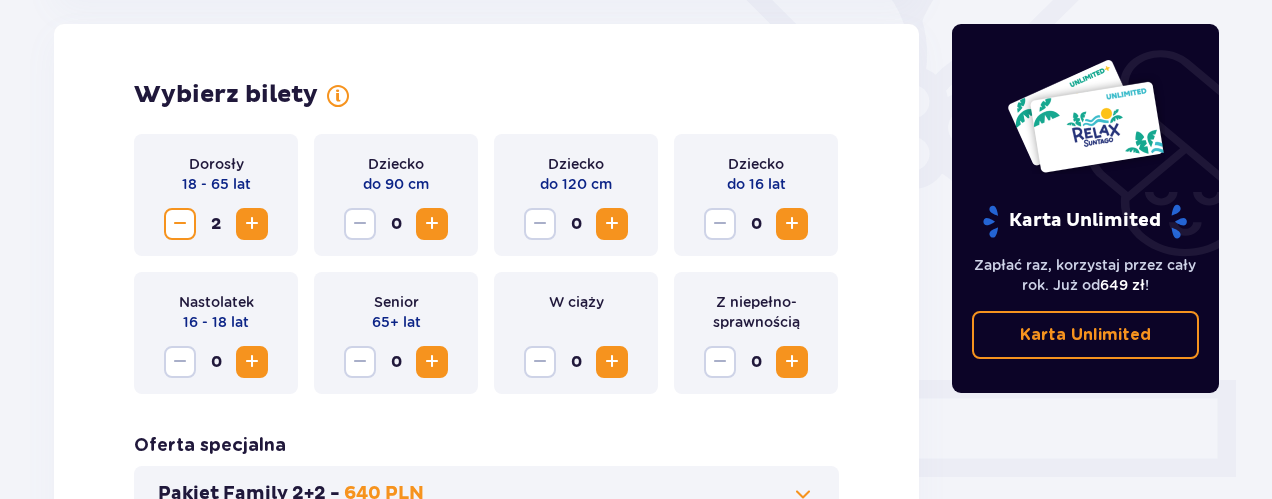 click at bounding box center [612, 224] 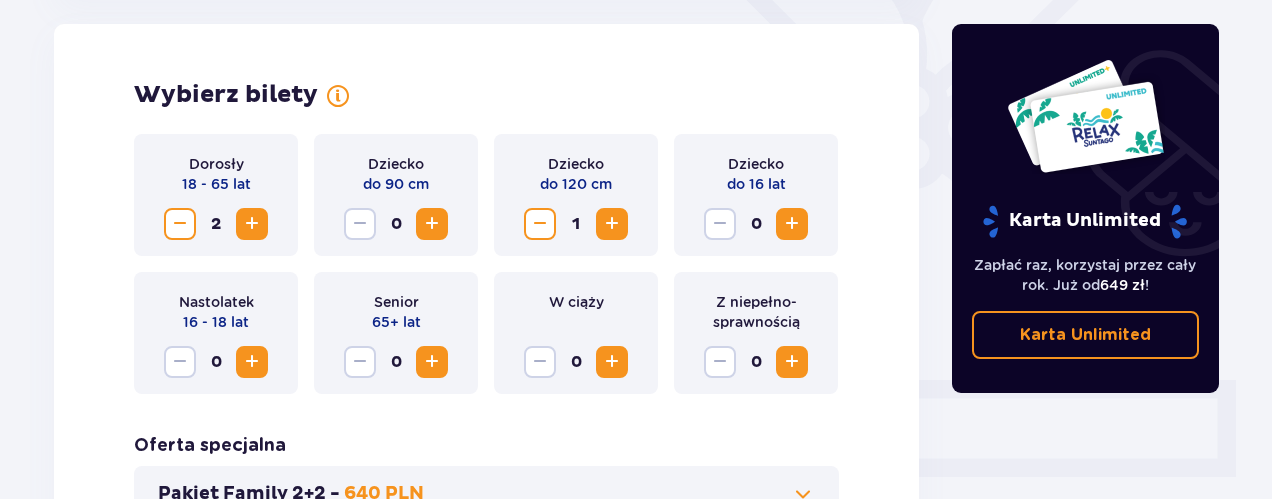 click at bounding box center (792, 224) 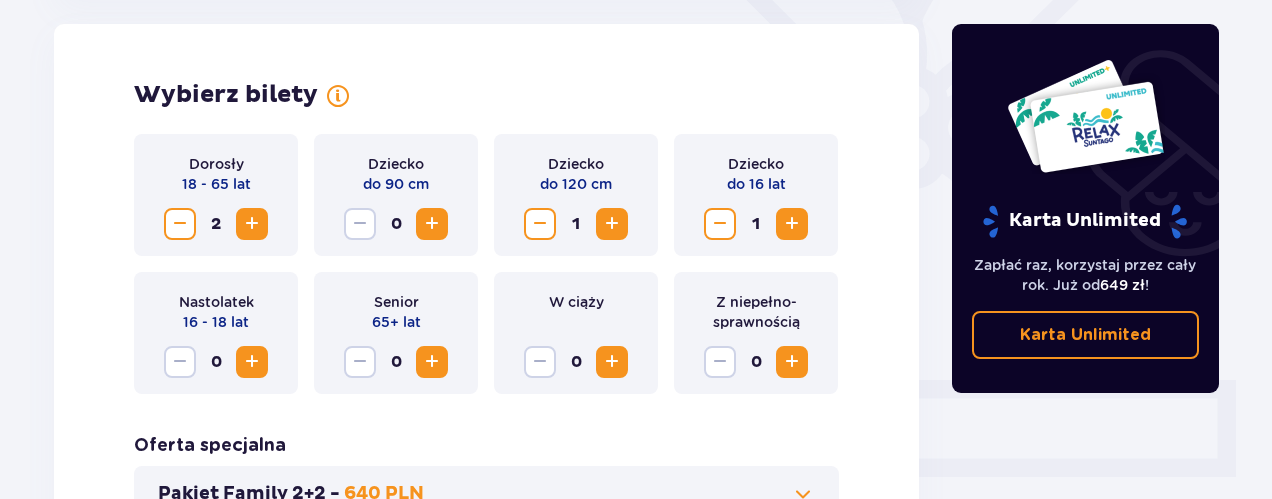 click at bounding box center (792, 224) 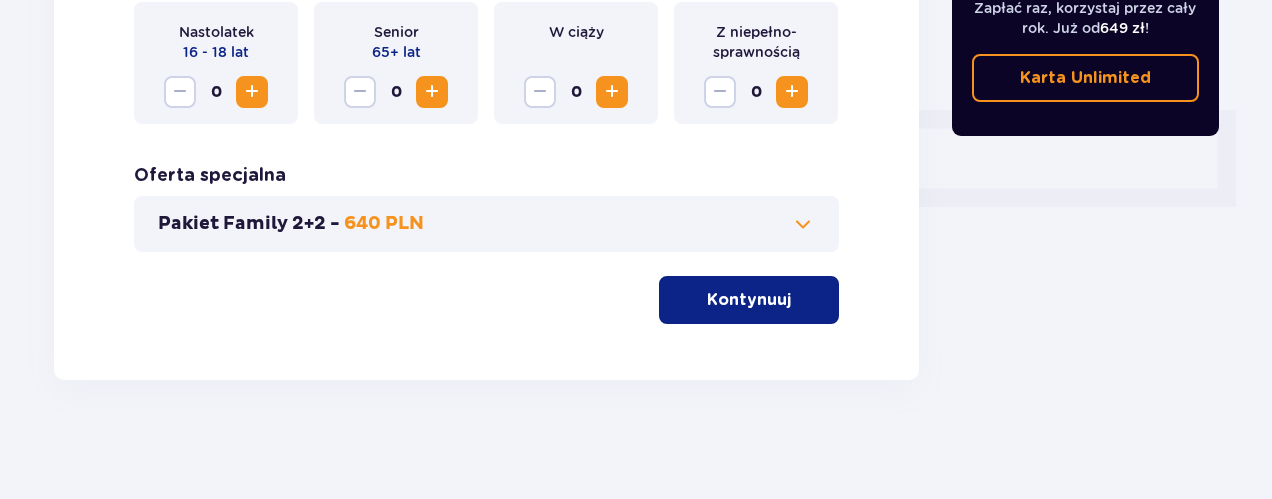 scroll, scrollTop: 826, scrollLeft: 0, axis: vertical 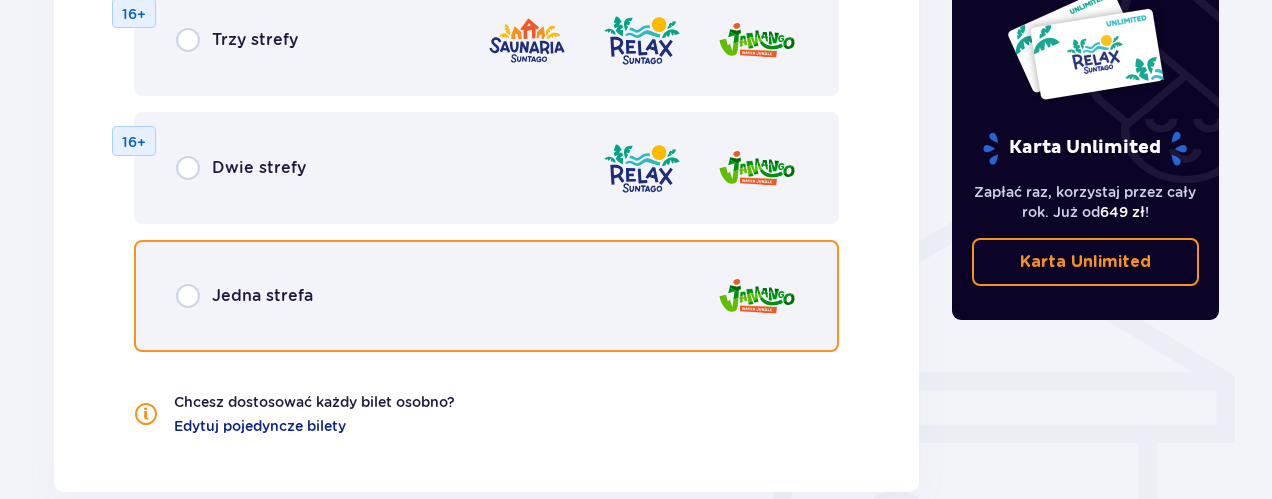 click at bounding box center [188, 296] 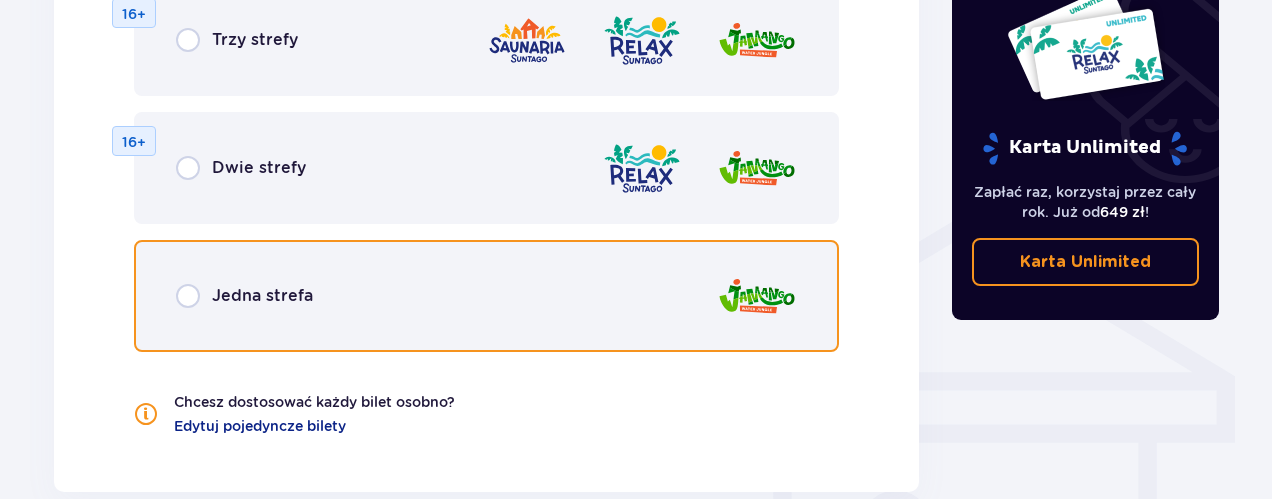 radio on "true" 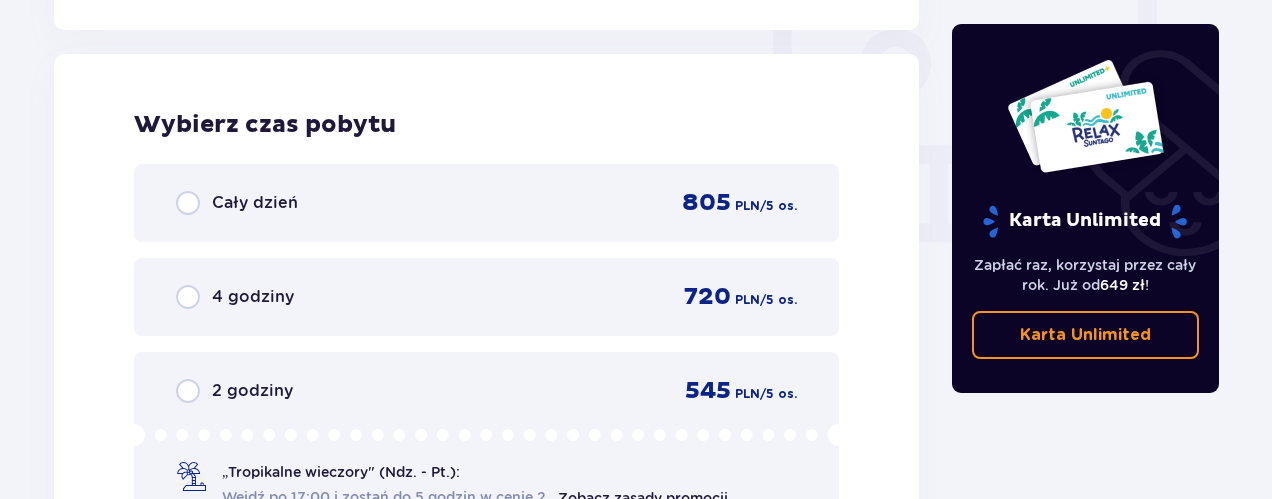 scroll, scrollTop: 1878, scrollLeft: 0, axis: vertical 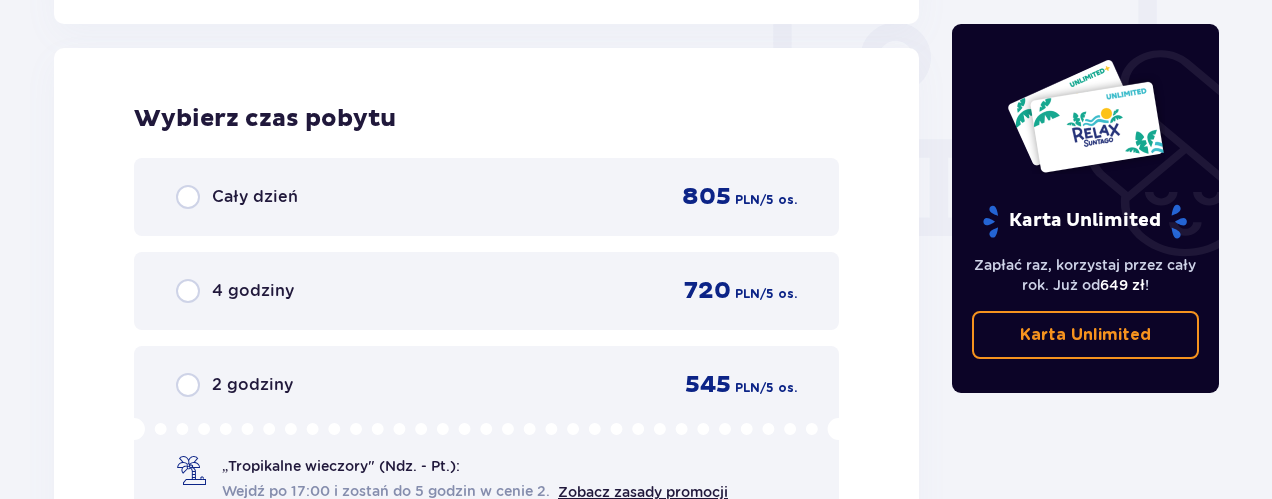 click on "Cały dzień" at bounding box center (255, 197) 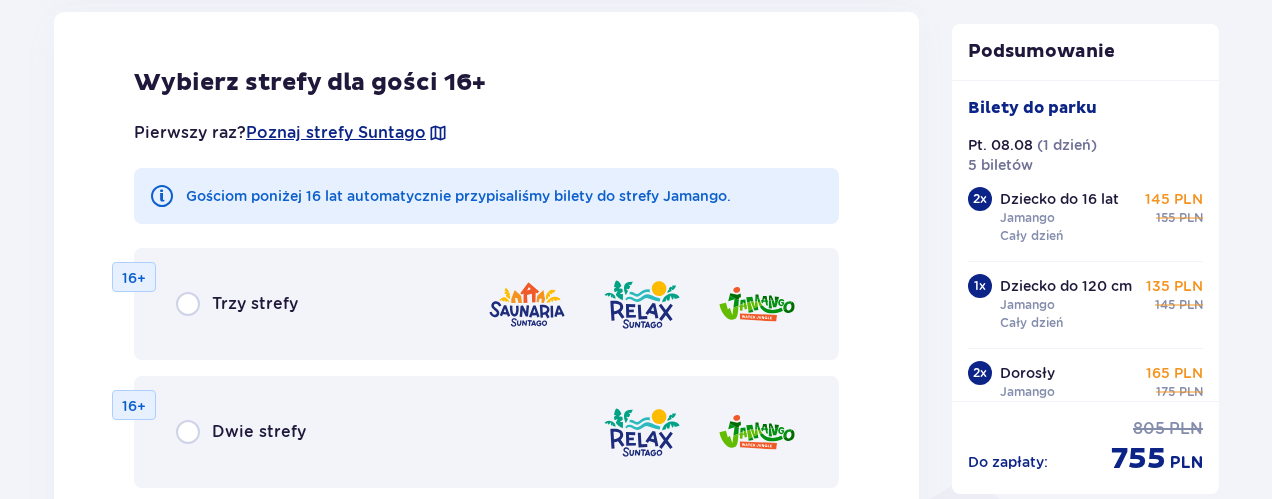 scroll, scrollTop: 942, scrollLeft: 0, axis: vertical 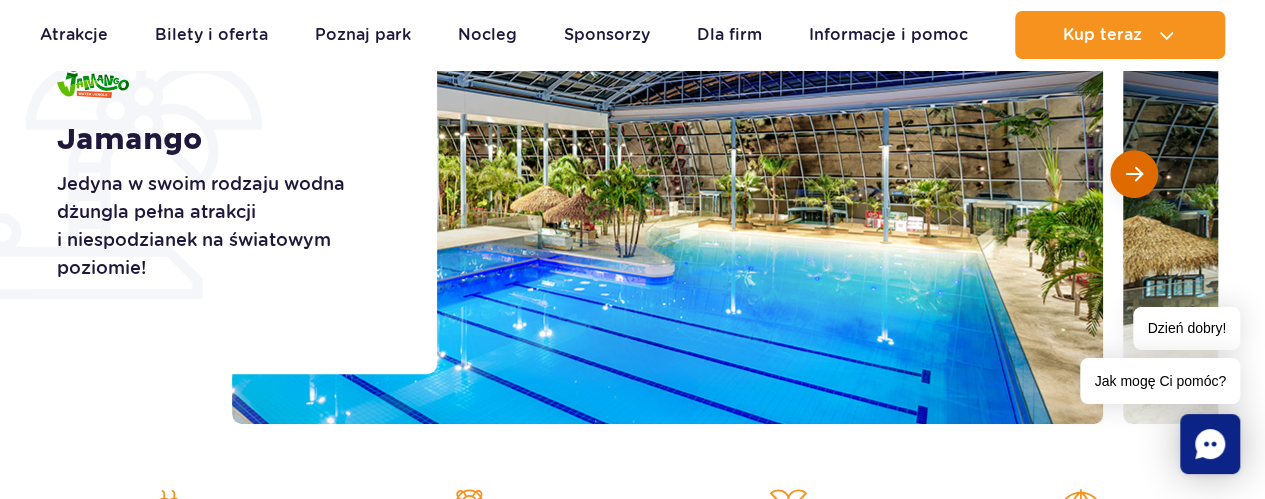 click at bounding box center (1134, 174) 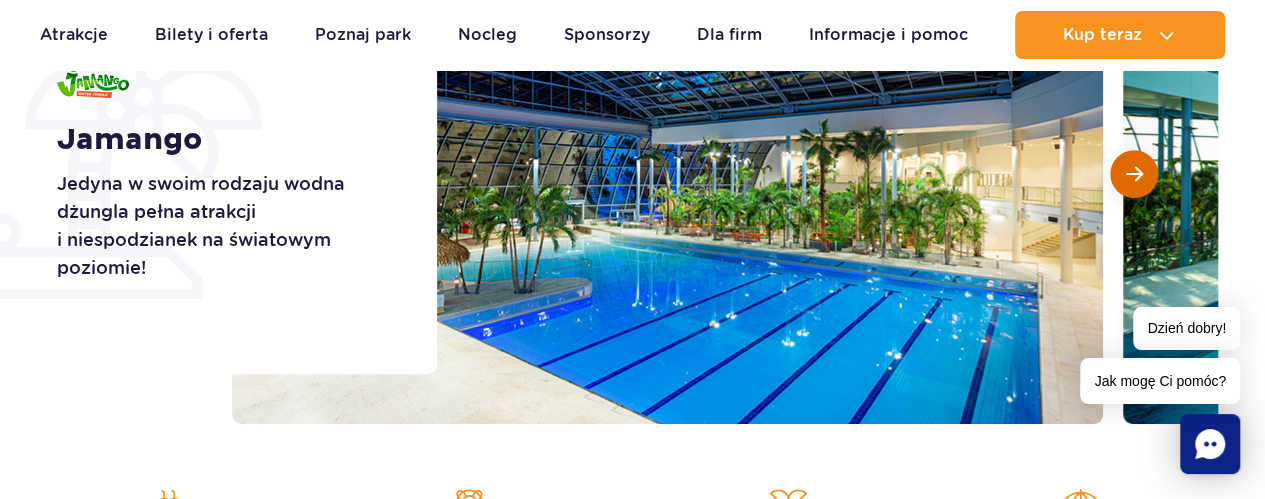 click at bounding box center (1134, 174) 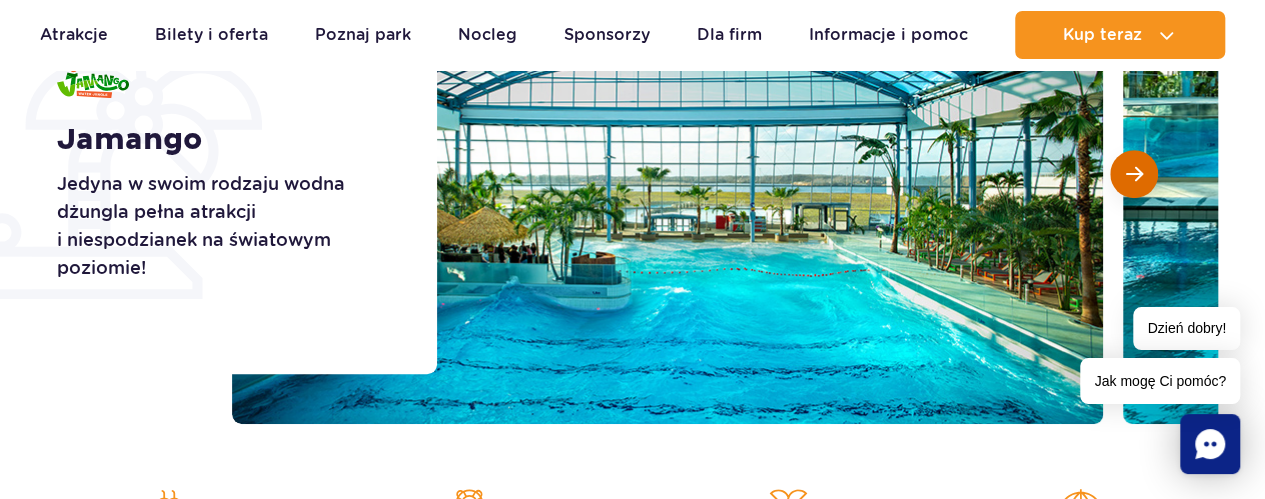 click at bounding box center (1134, 174) 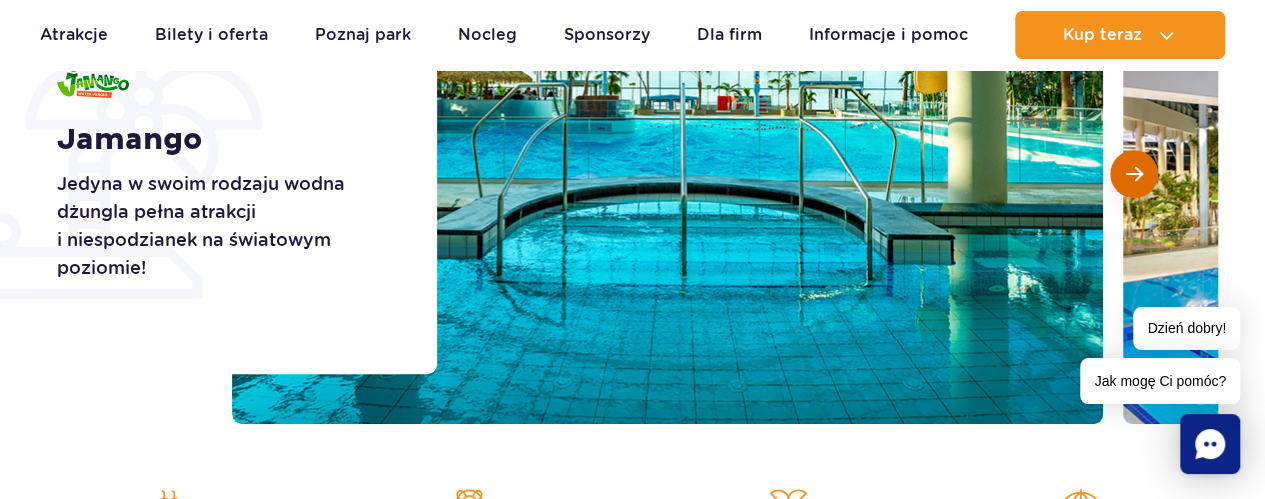 click at bounding box center (1134, 174) 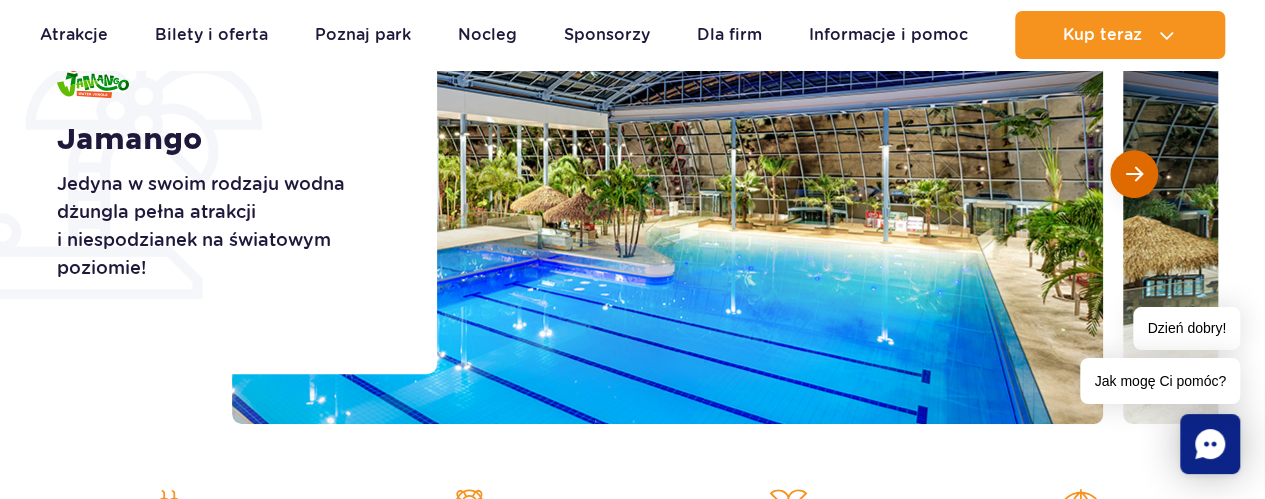 click at bounding box center (1134, 174) 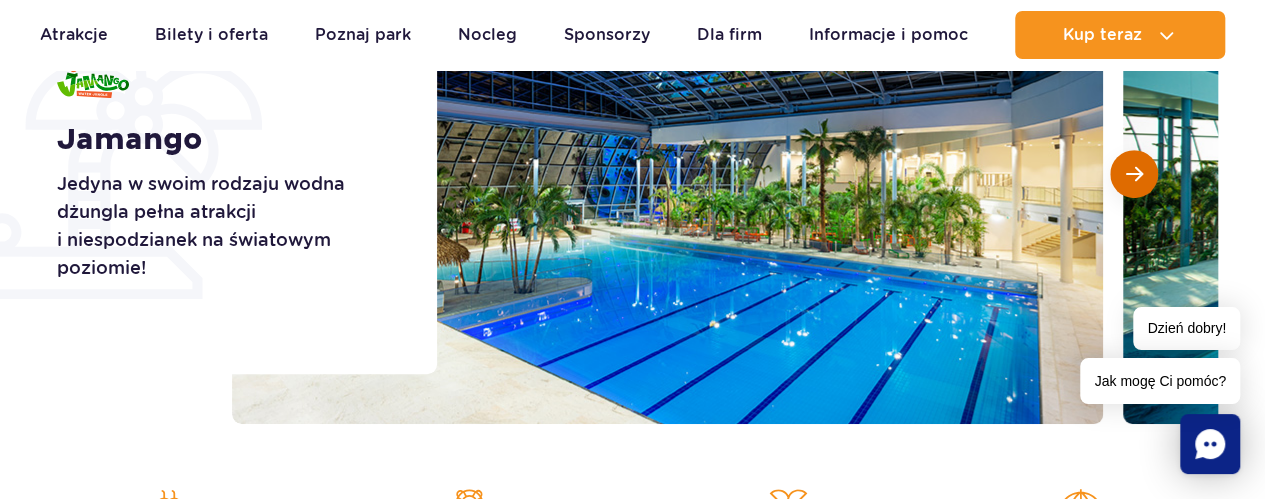 click at bounding box center [1134, 174] 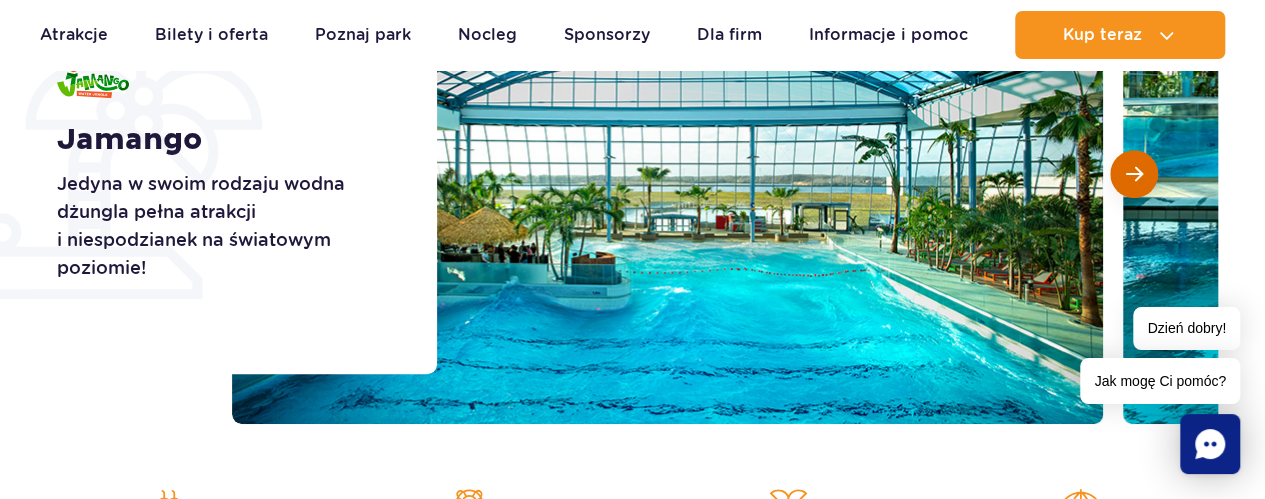 click at bounding box center (1134, 174) 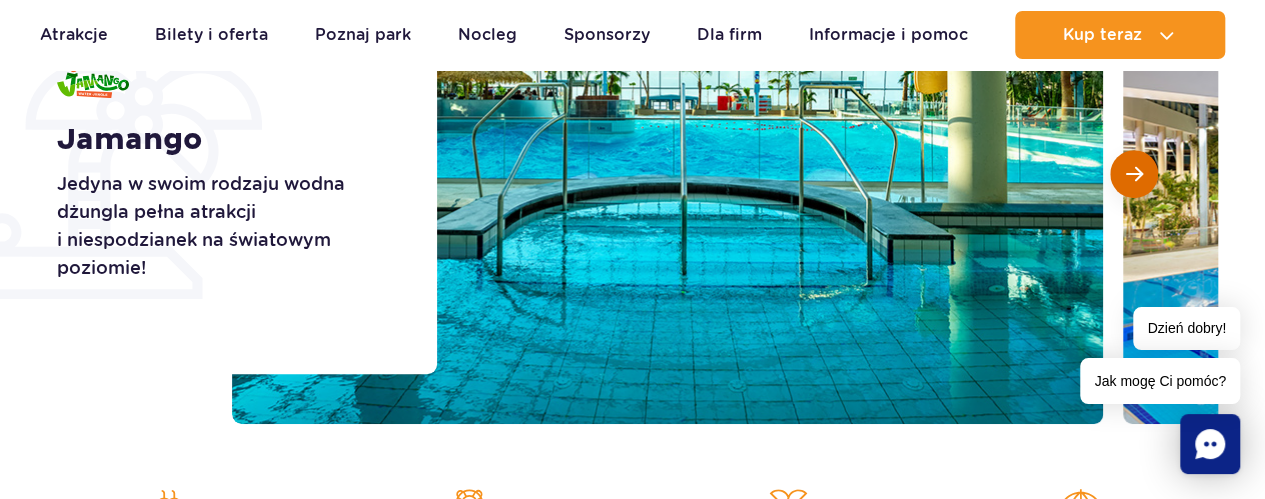 click at bounding box center [1134, 174] 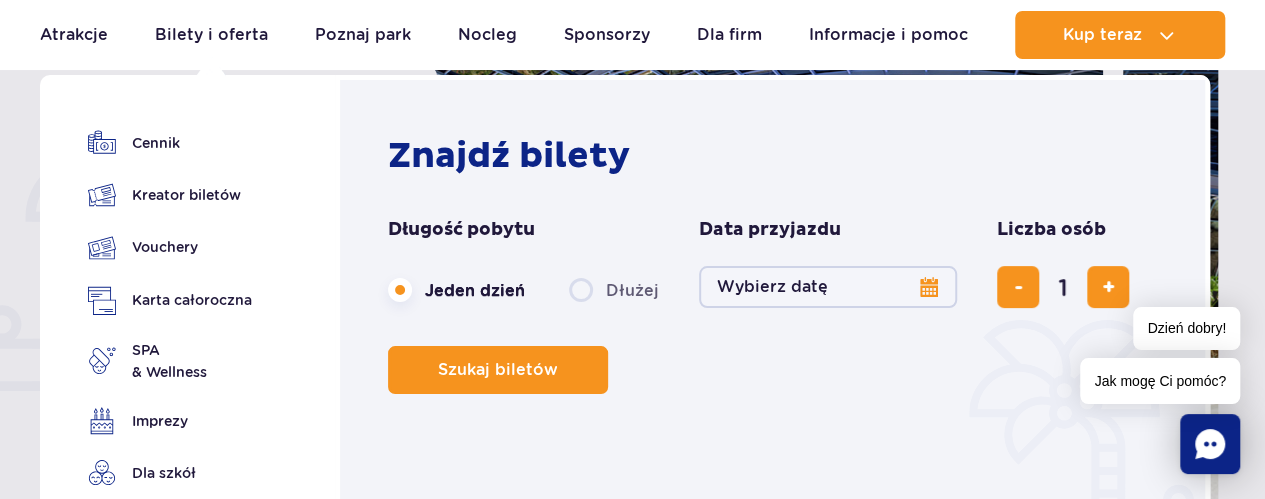 scroll, scrollTop: 300, scrollLeft: 0, axis: vertical 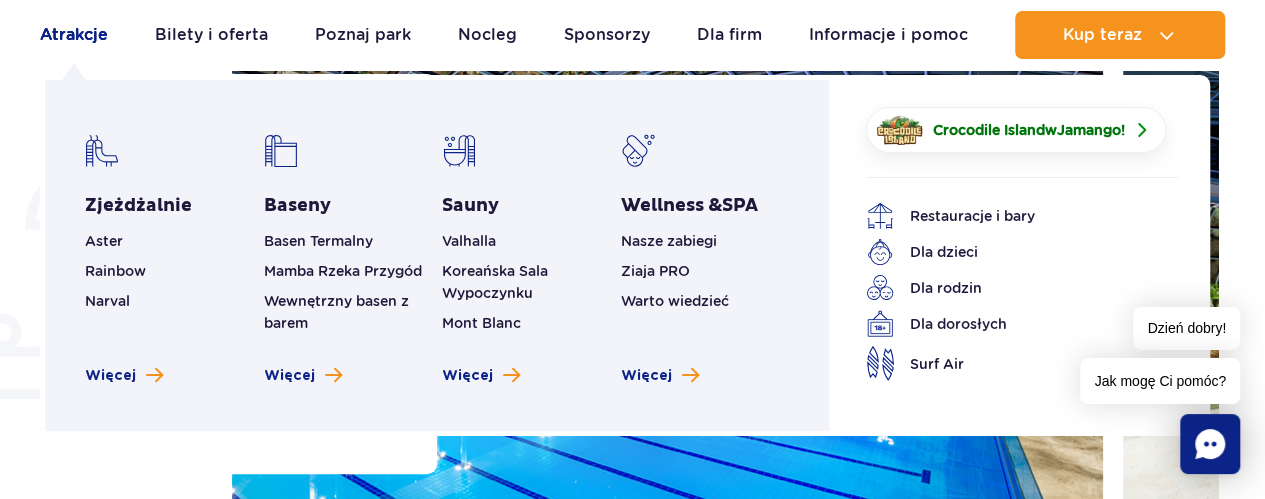 click on "Atrakcje" at bounding box center [74, 35] 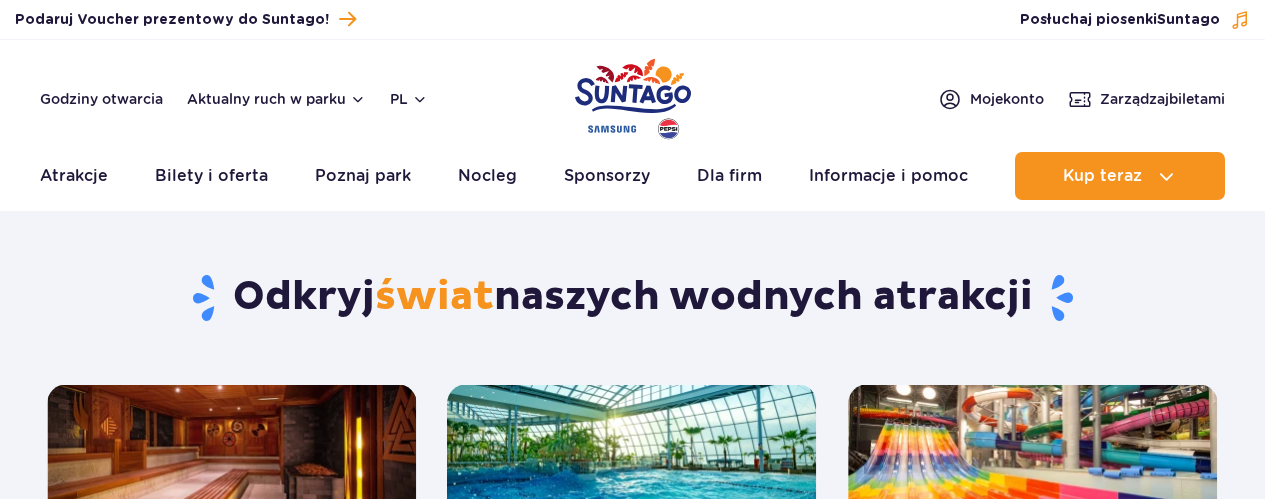 scroll, scrollTop: 0, scrollLeft: 0, axis: both 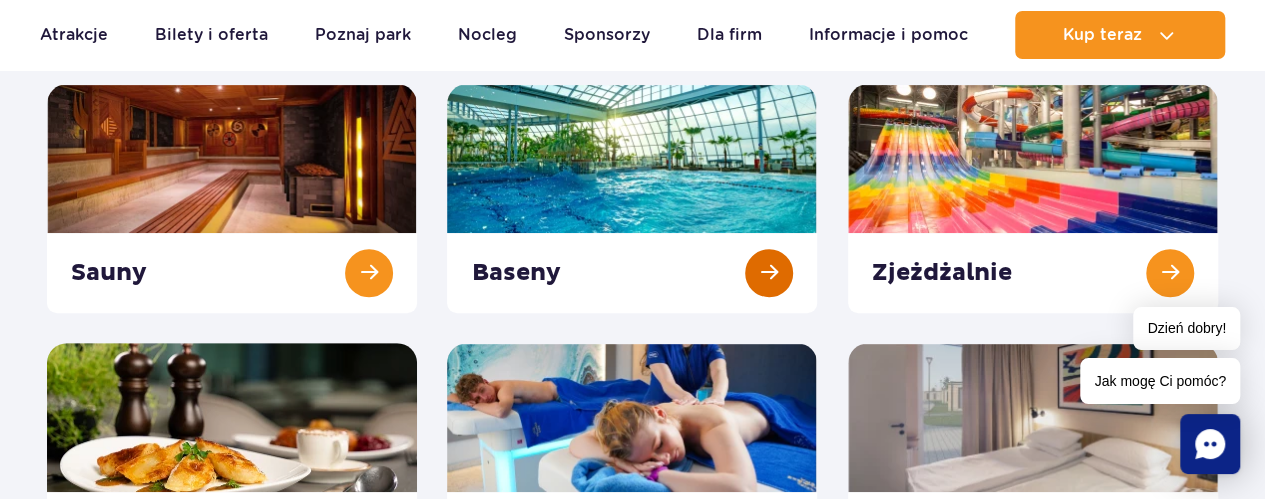 click at bounding box center (632, 198) 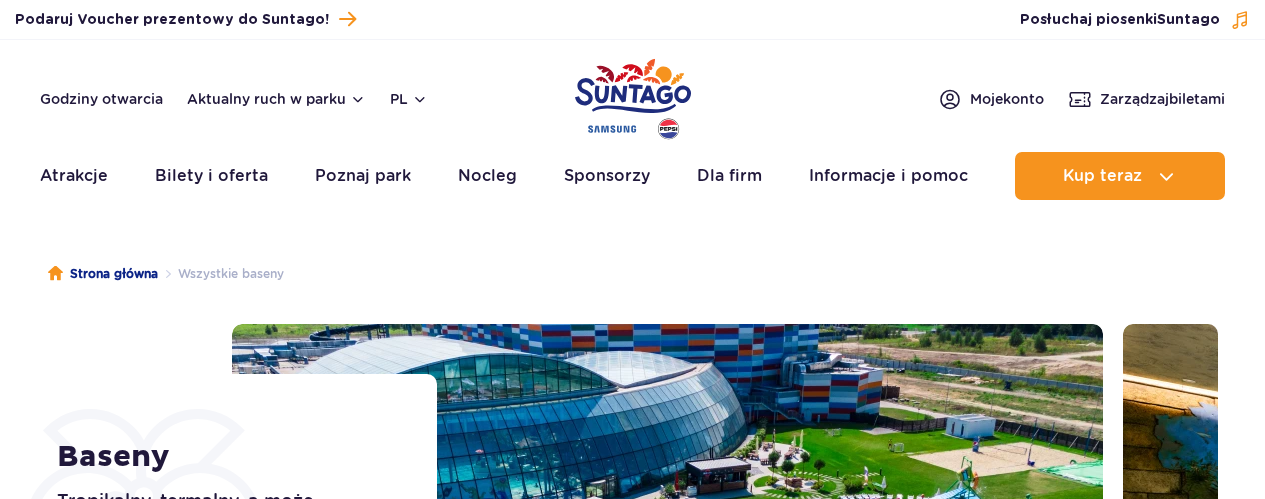 scroll, scrollTop: 0, scrollLeft: 0, axis: both 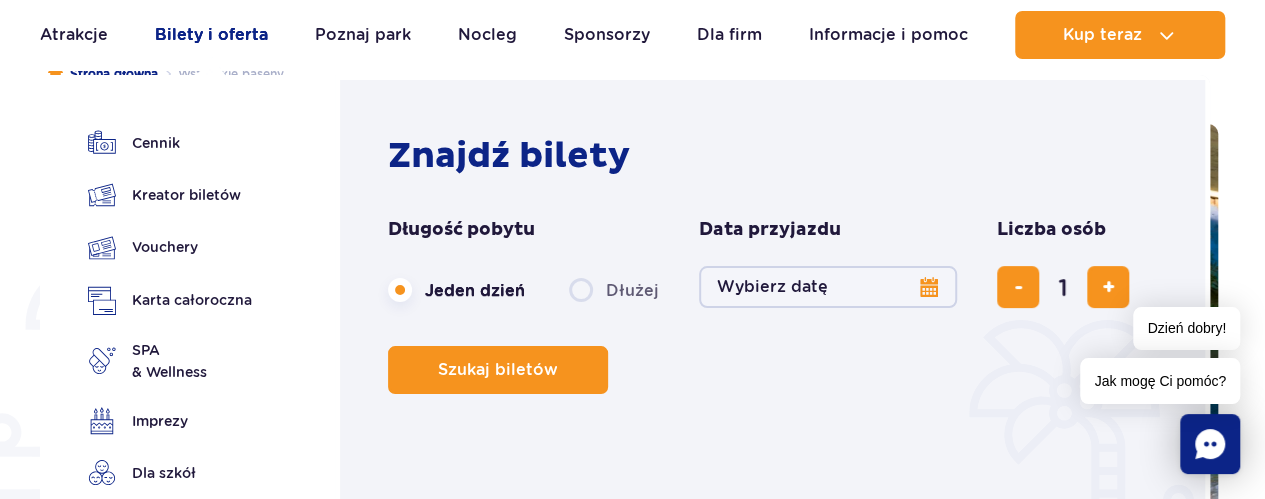 click on "Bilety i oferta" at bounding box center (211, 35) 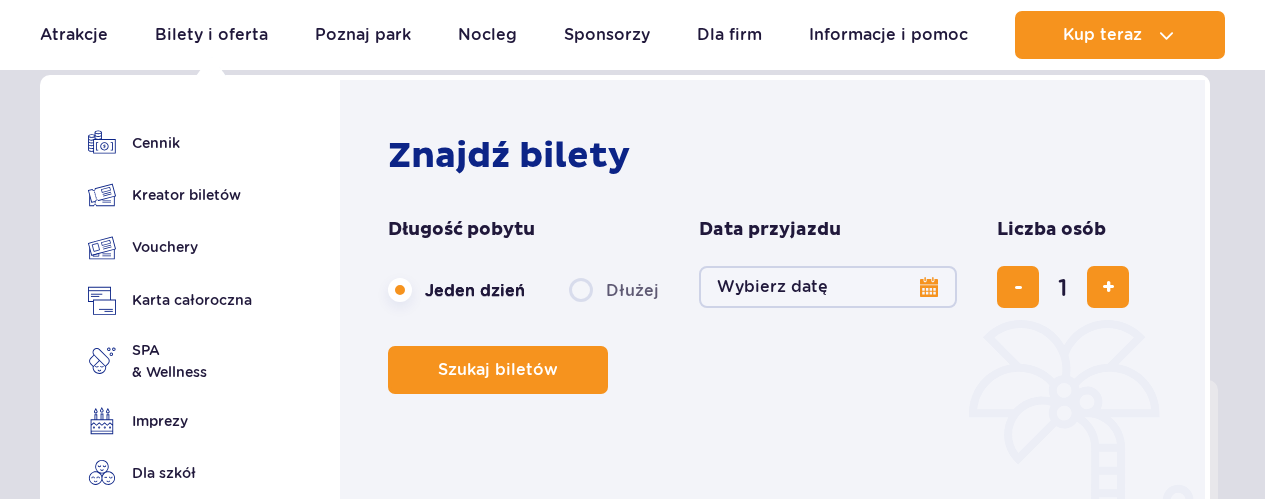 scroll, scrollTop: 400, scrollLeft: 0, axis: vertical 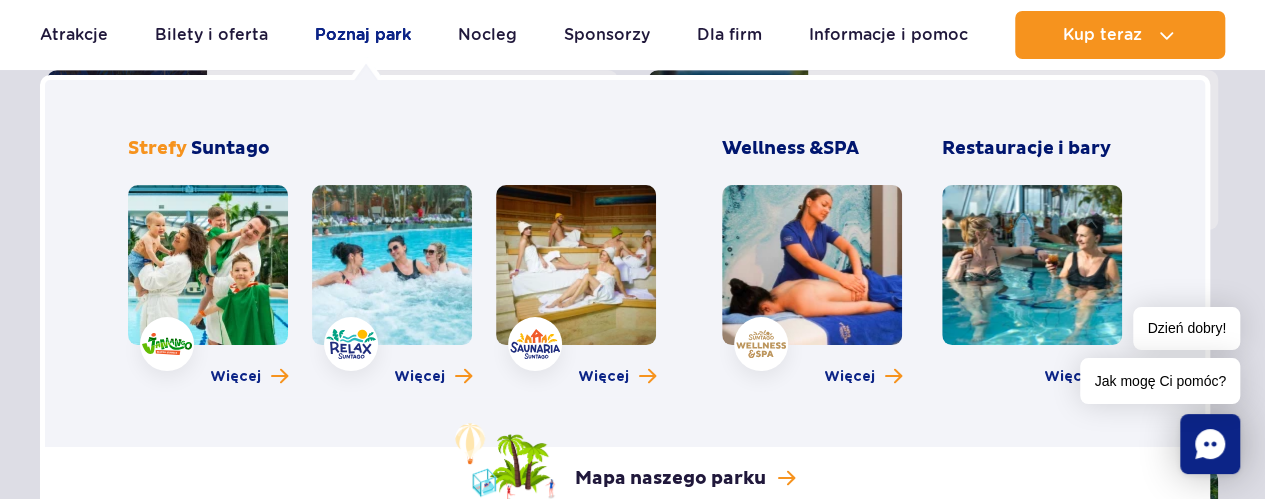 click on "Poznaj park" at bounding box center (363, 35) 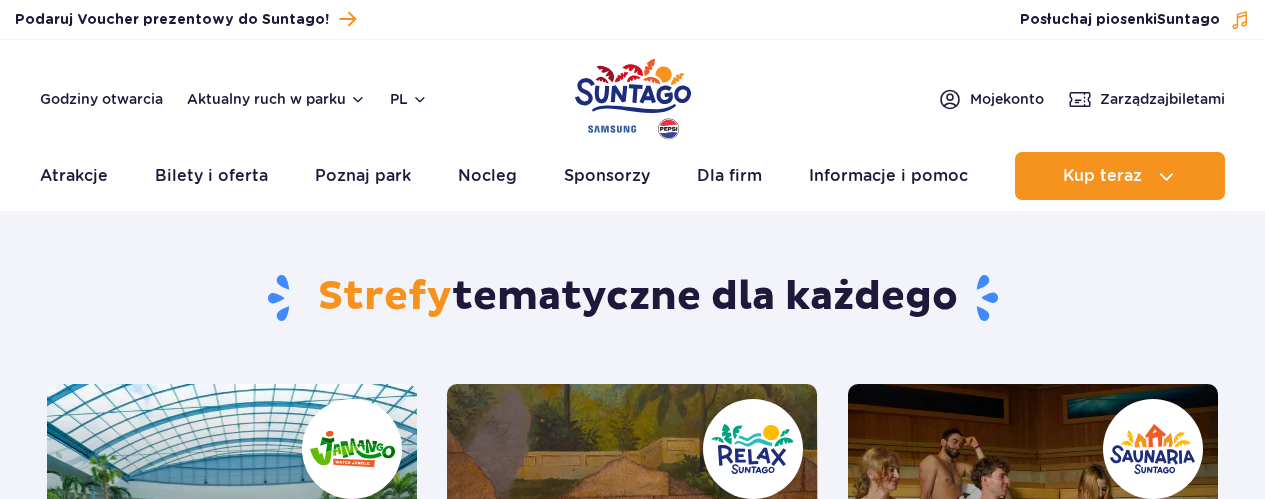 scroll, scrollTop: 0, scrollLeft: 0, axis: both 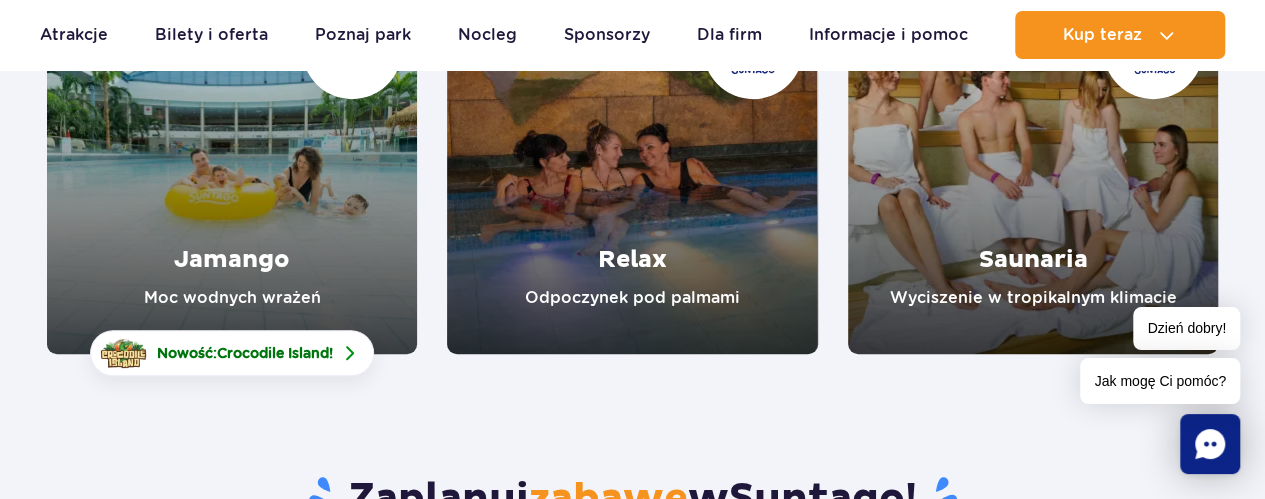 click at bounding box center (632, 169) 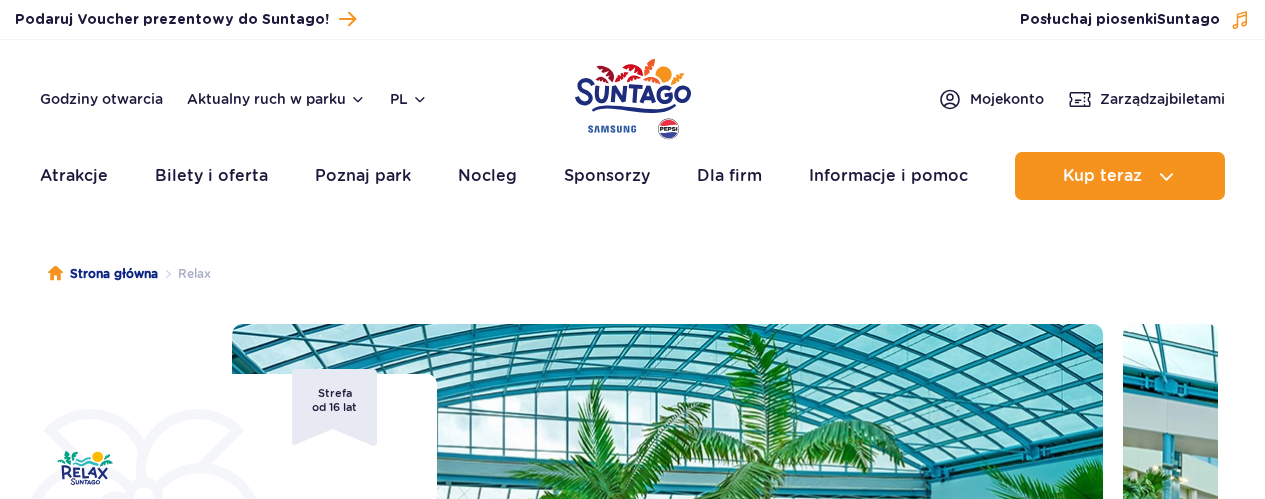scroll, scrollTop: 0, scrollLeft: 0, axis: both 